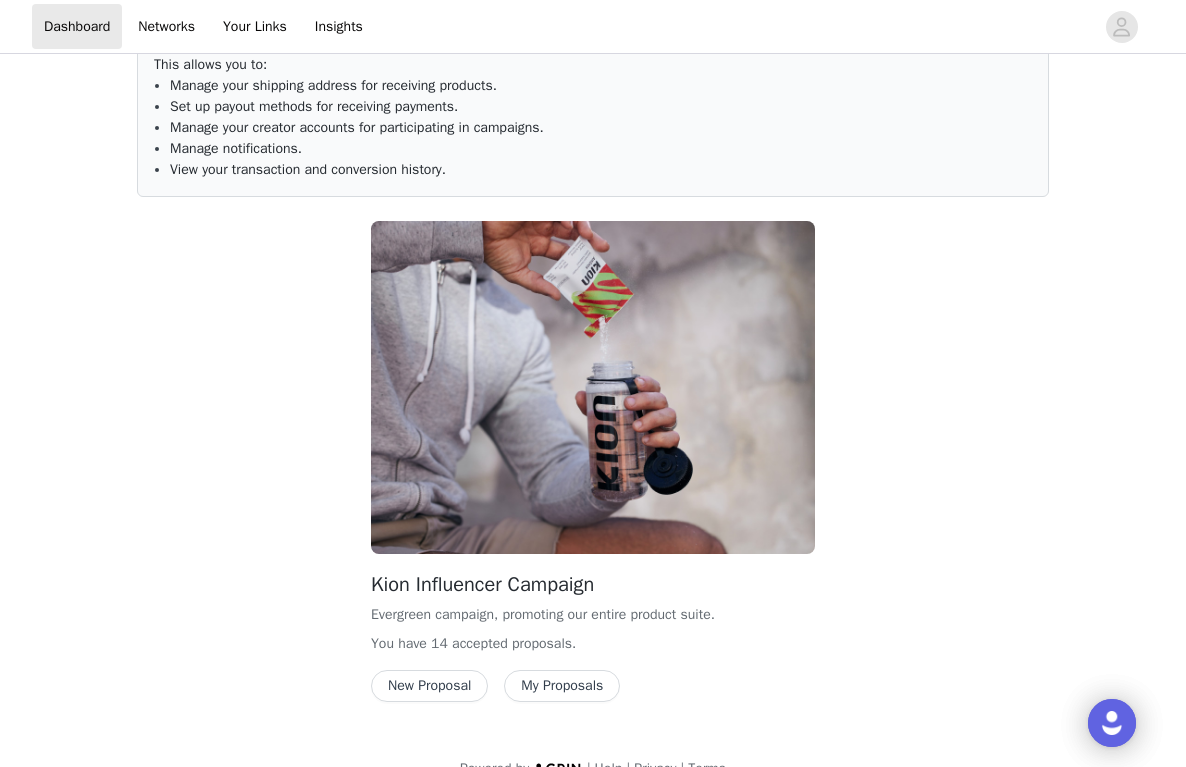 scroll, scrollTop: 116, scrollLeft: 0, axis: vertical 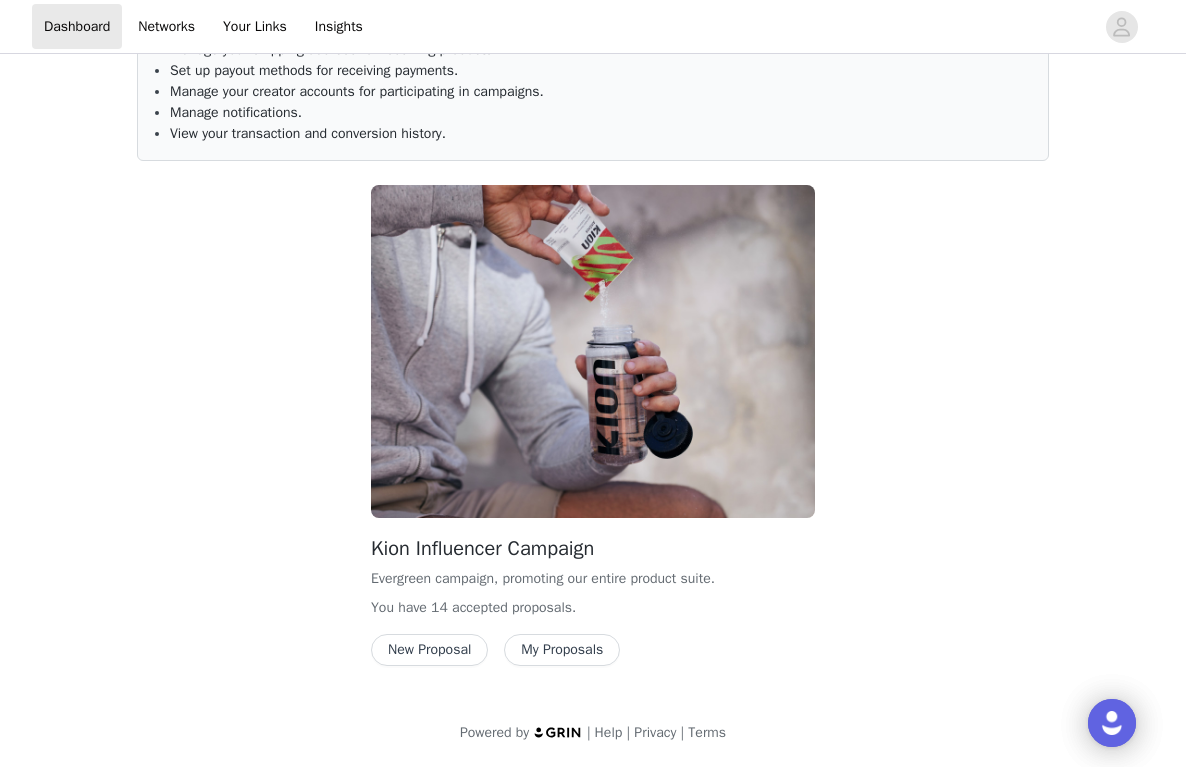 click on "New Proposal" at bounding box center (429, 650) 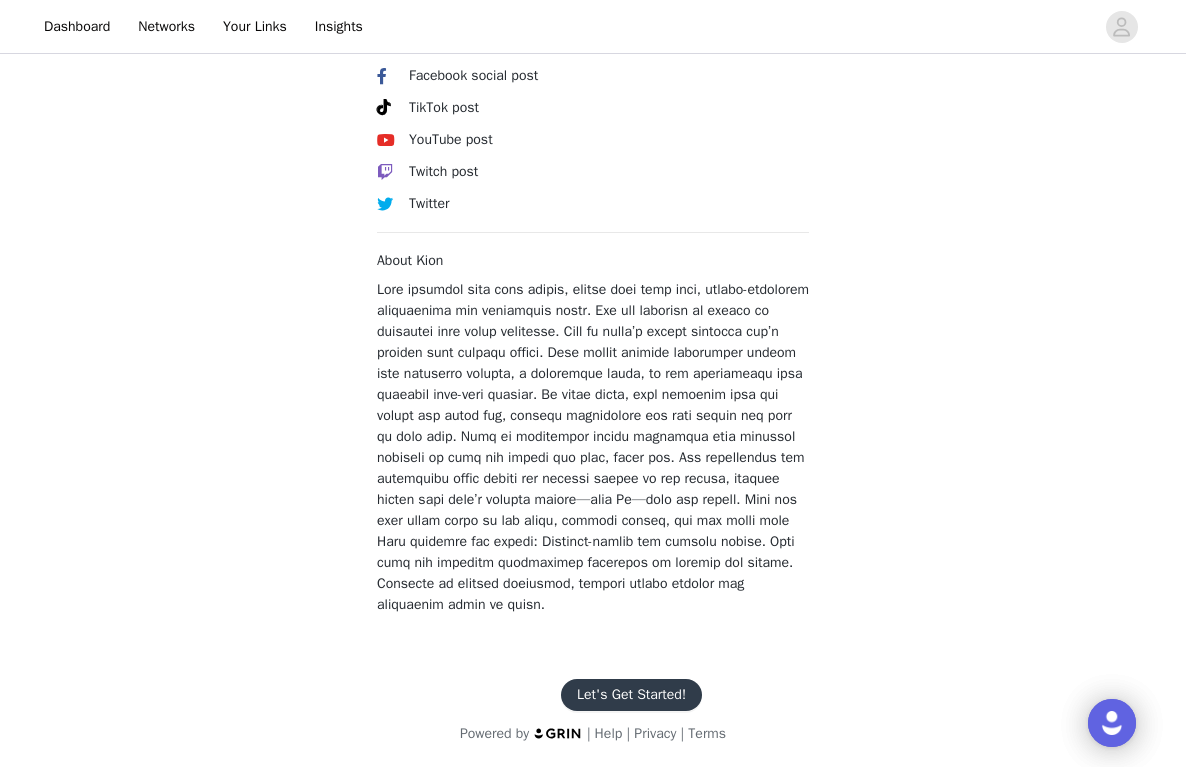 scroll, scrollTop: 776, scrollLeft: 0, axis: vertical 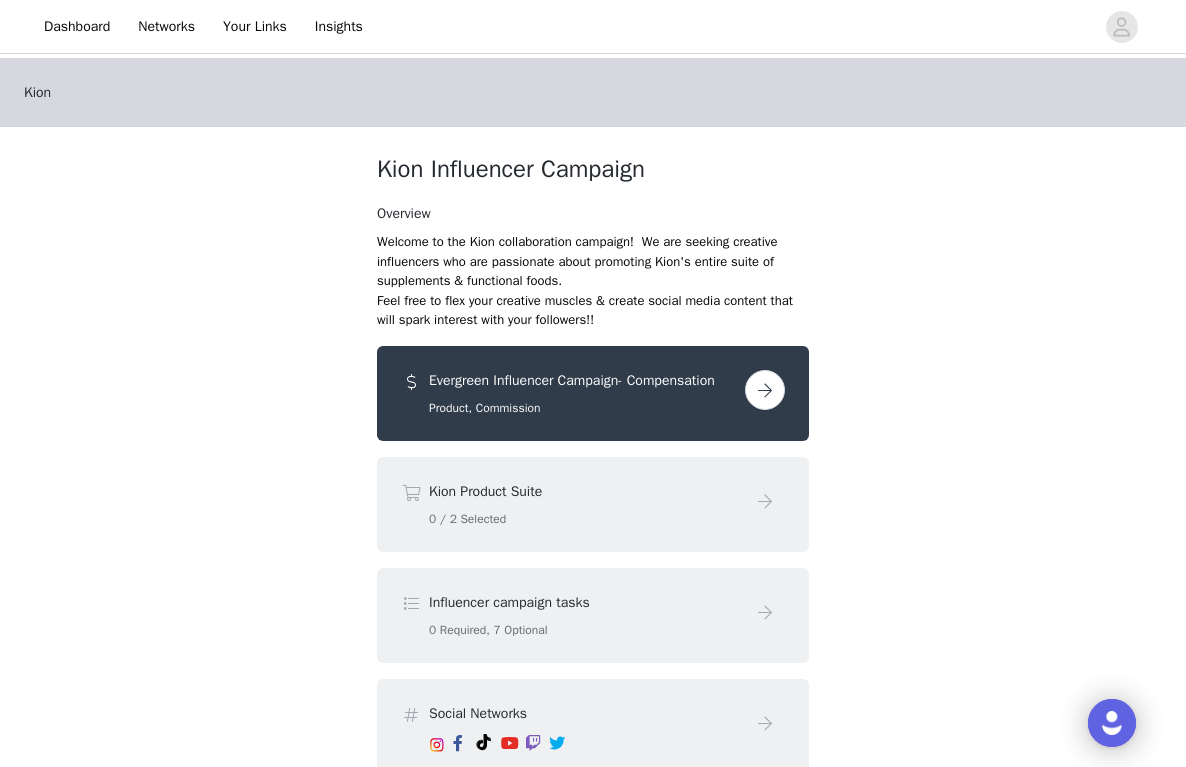 click at bounding box center [765, 390] 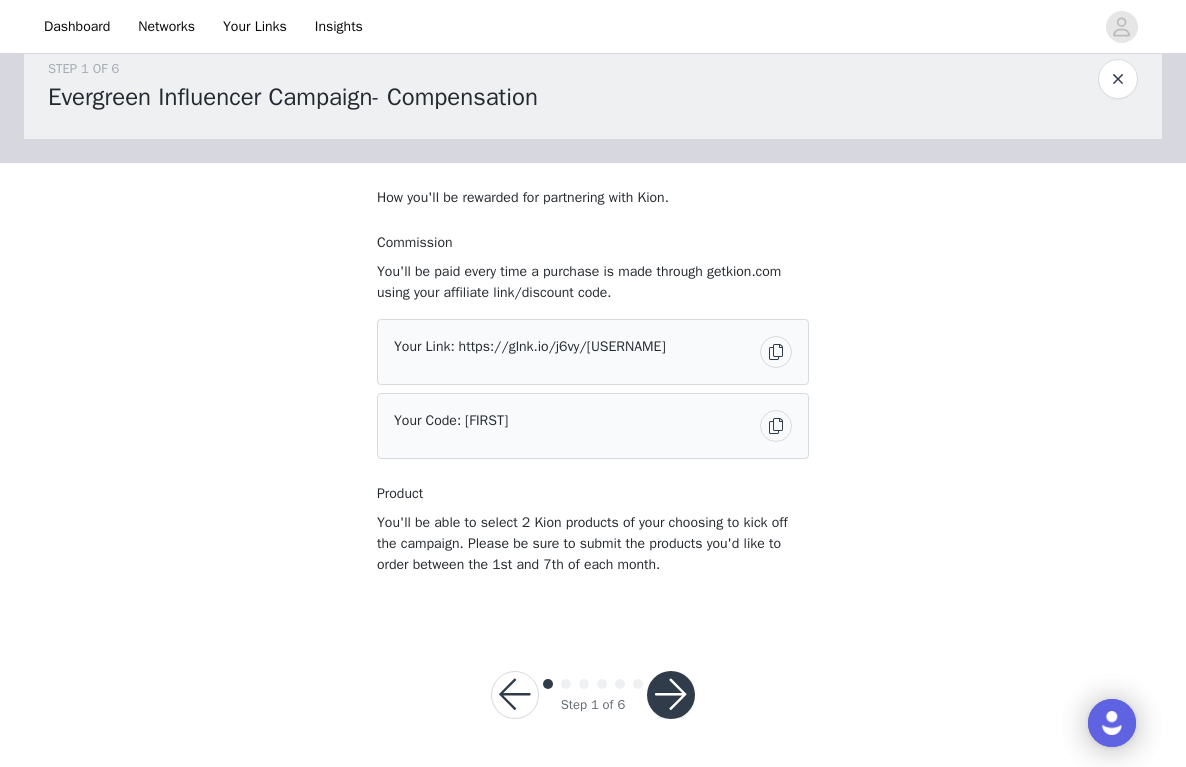 scroll, scrollTop: 56, scrollLeft: 0, axis: vertical 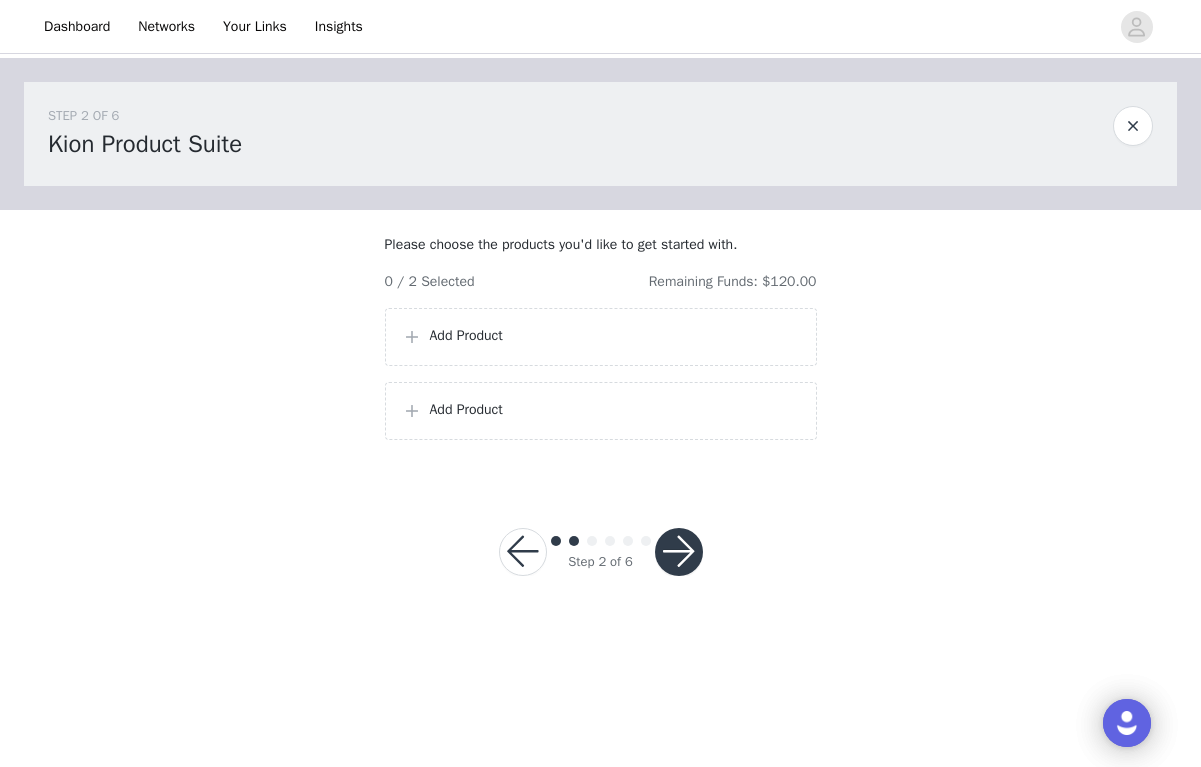 click on "Add Product" at bounding box center (615, 335) 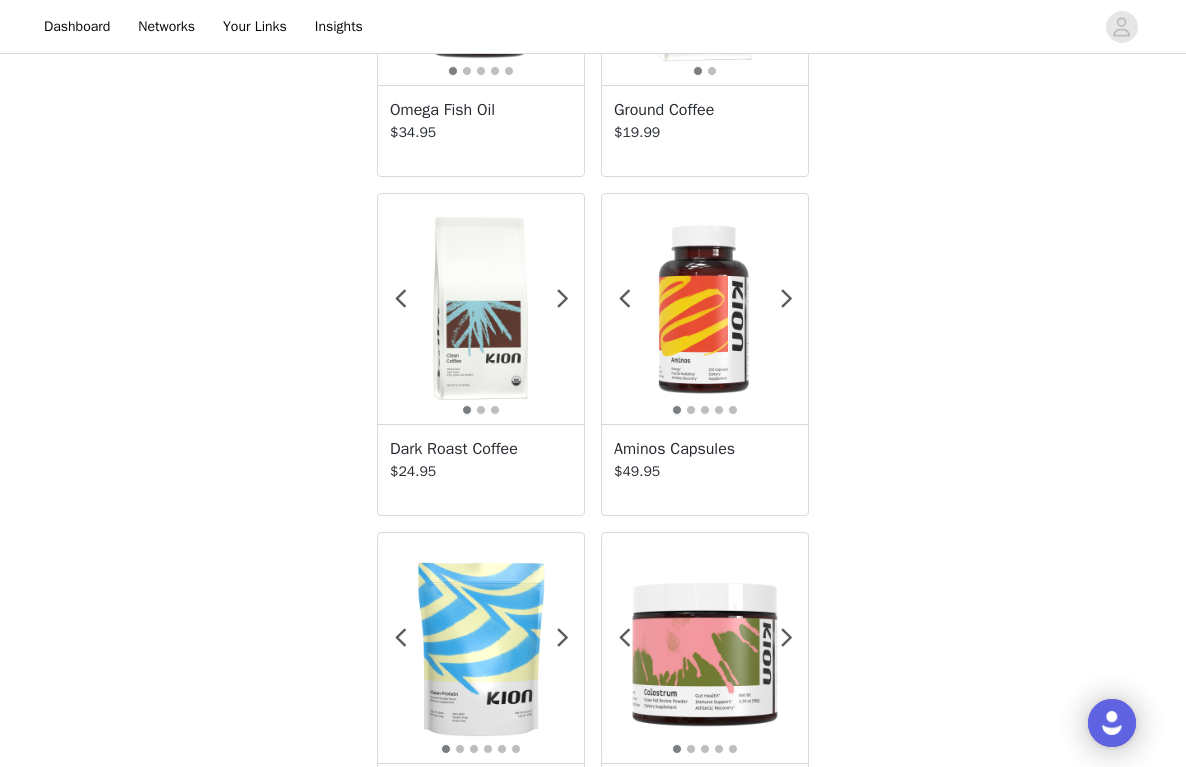 scroll, scrollTop: 995, scrollLeft: 0, axis: vertical 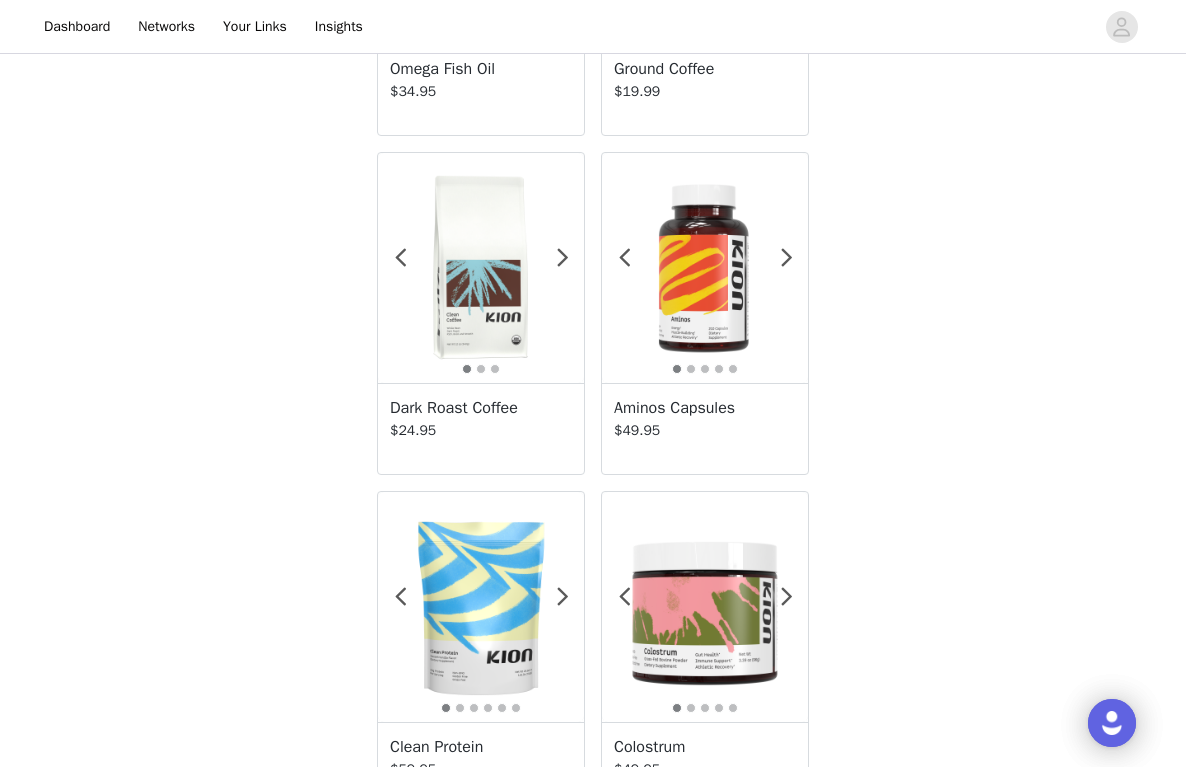 click at bounding box center (481, 607) 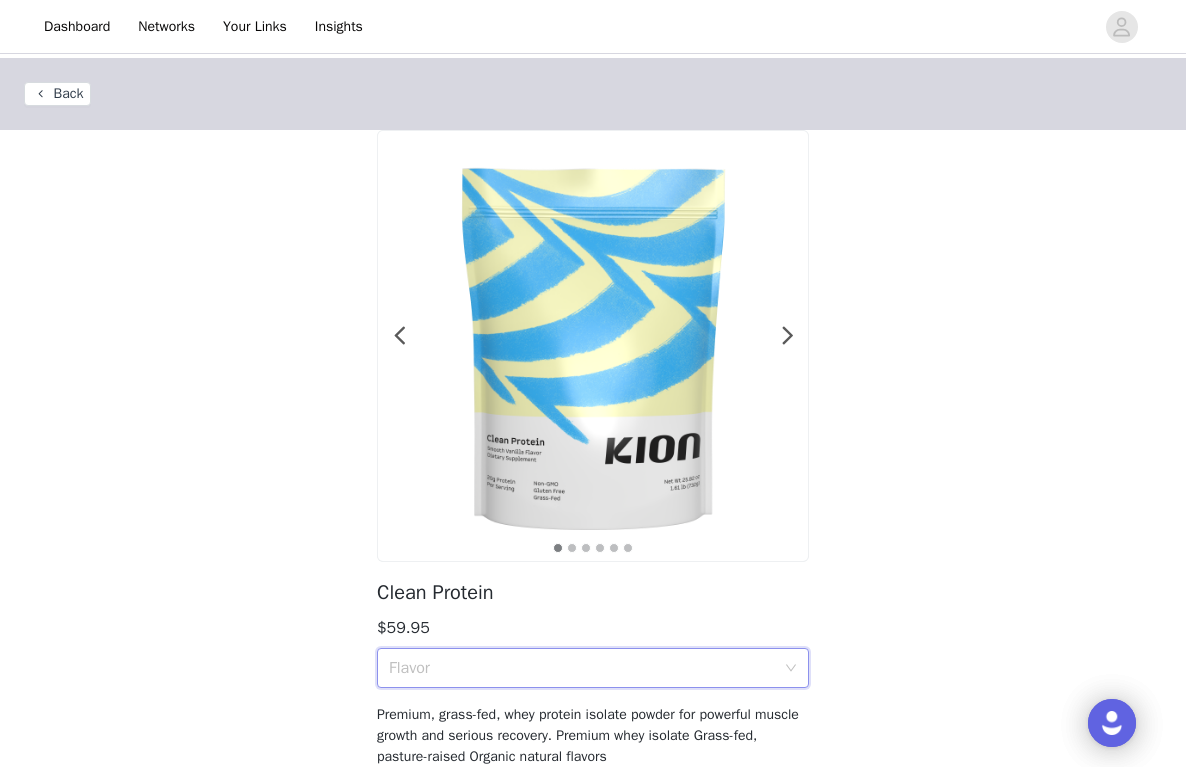 click 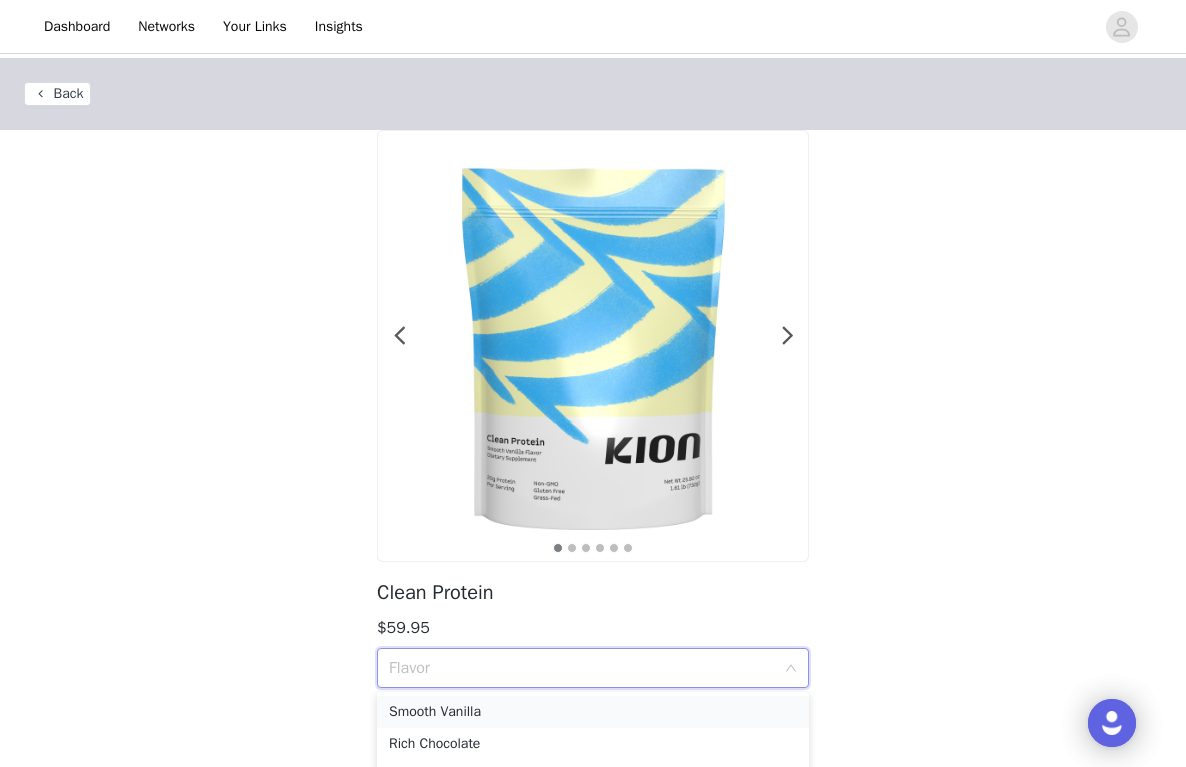 click on "Smooth Vanilla" at bounding box center [593, 712] 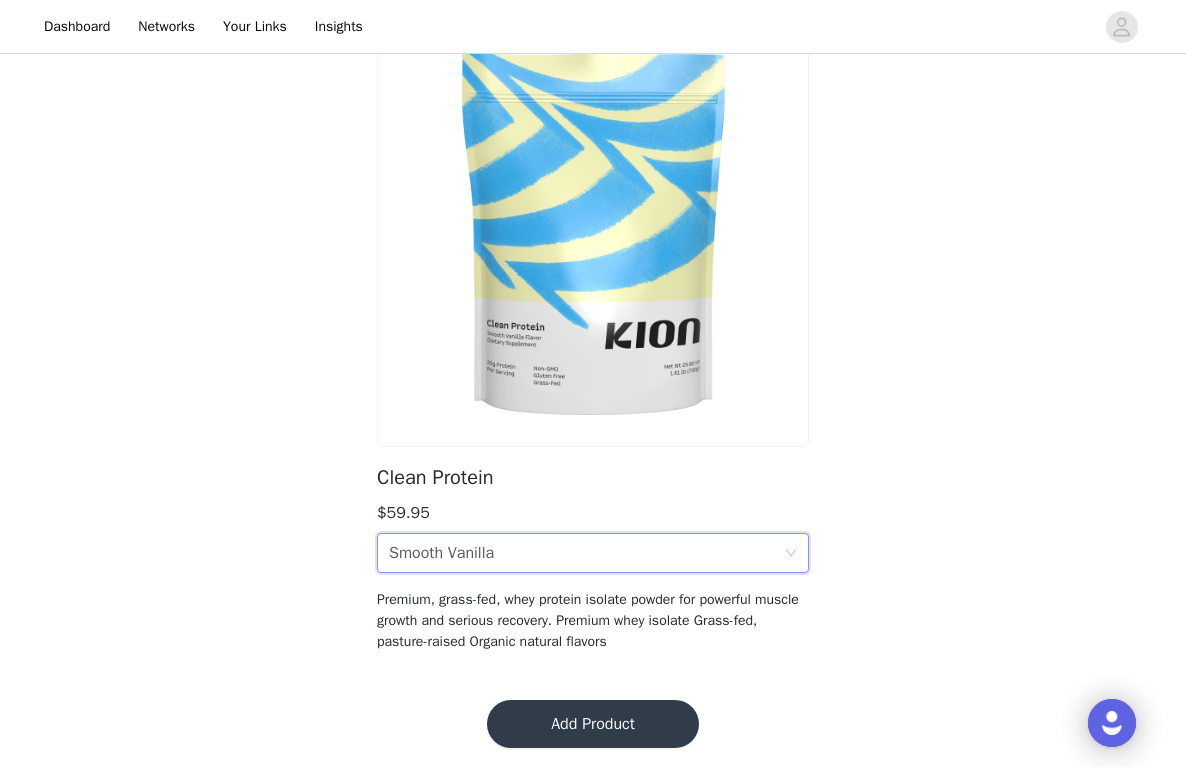scroll, scrollTop: 120, scrollLeft: 0, axis: vertical 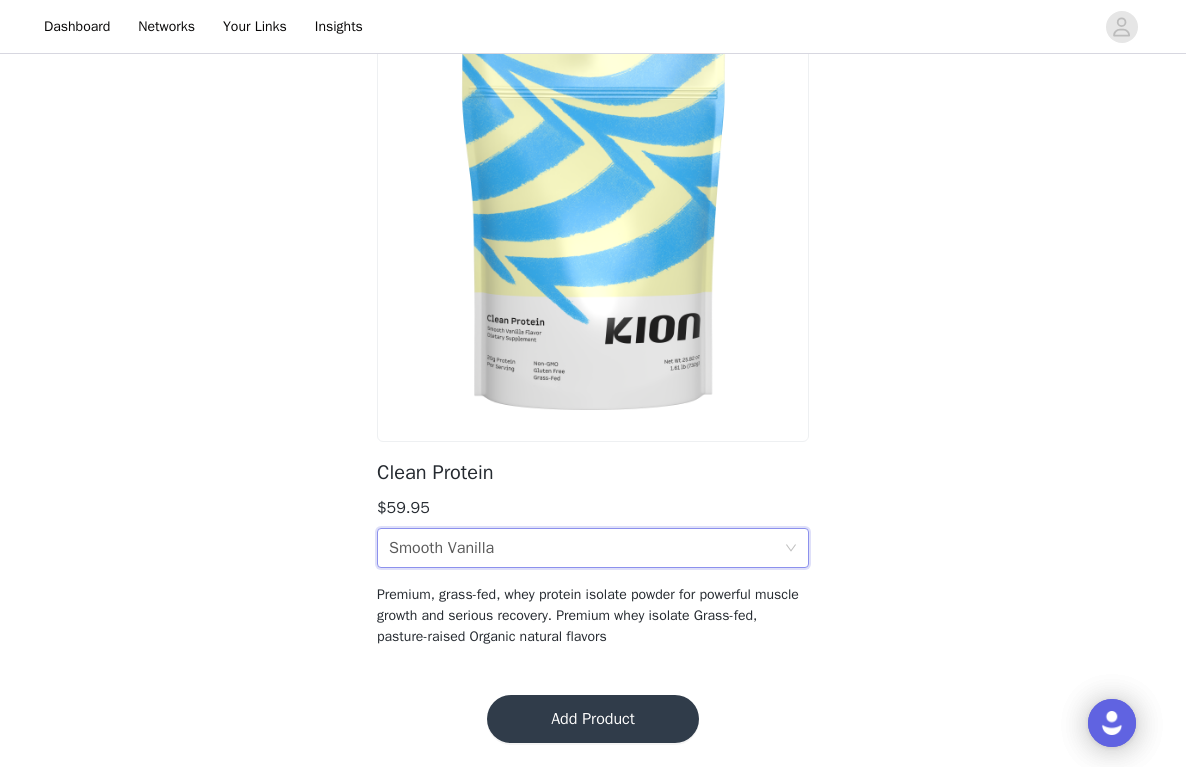 click on "Add Product" at bounding box center [593, 719] 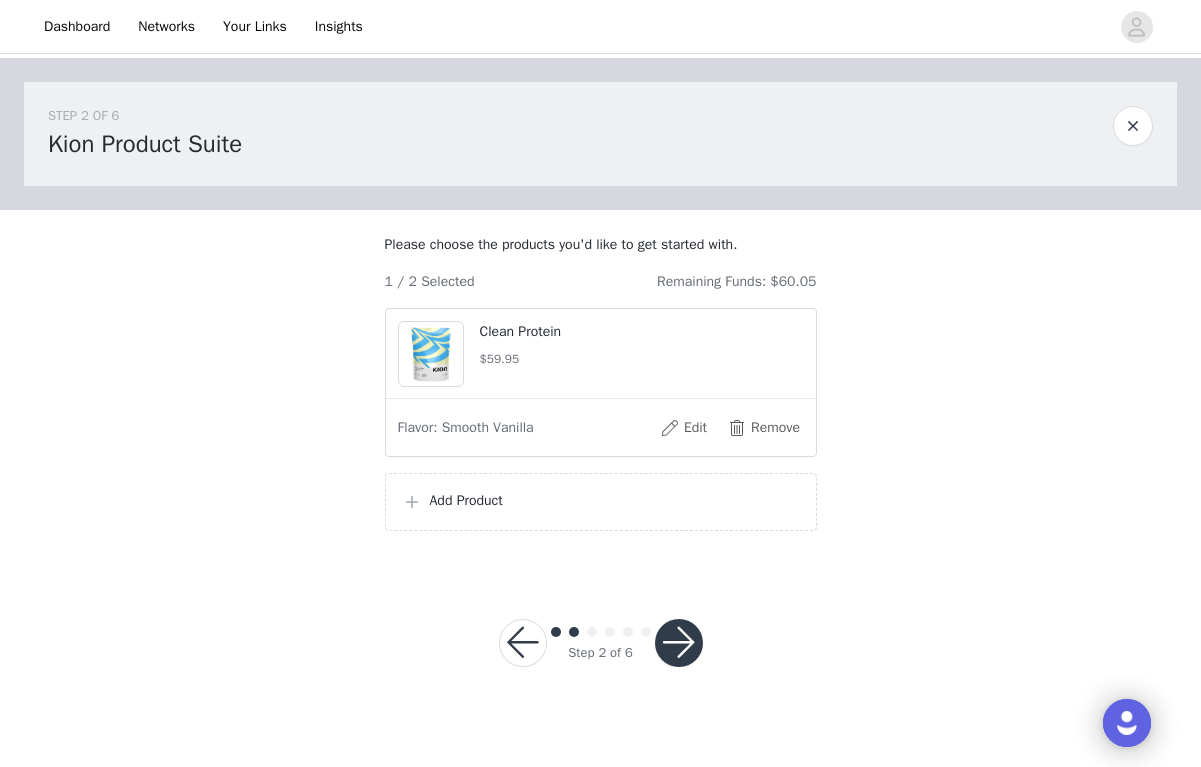 click at bounding box center [412, 502] 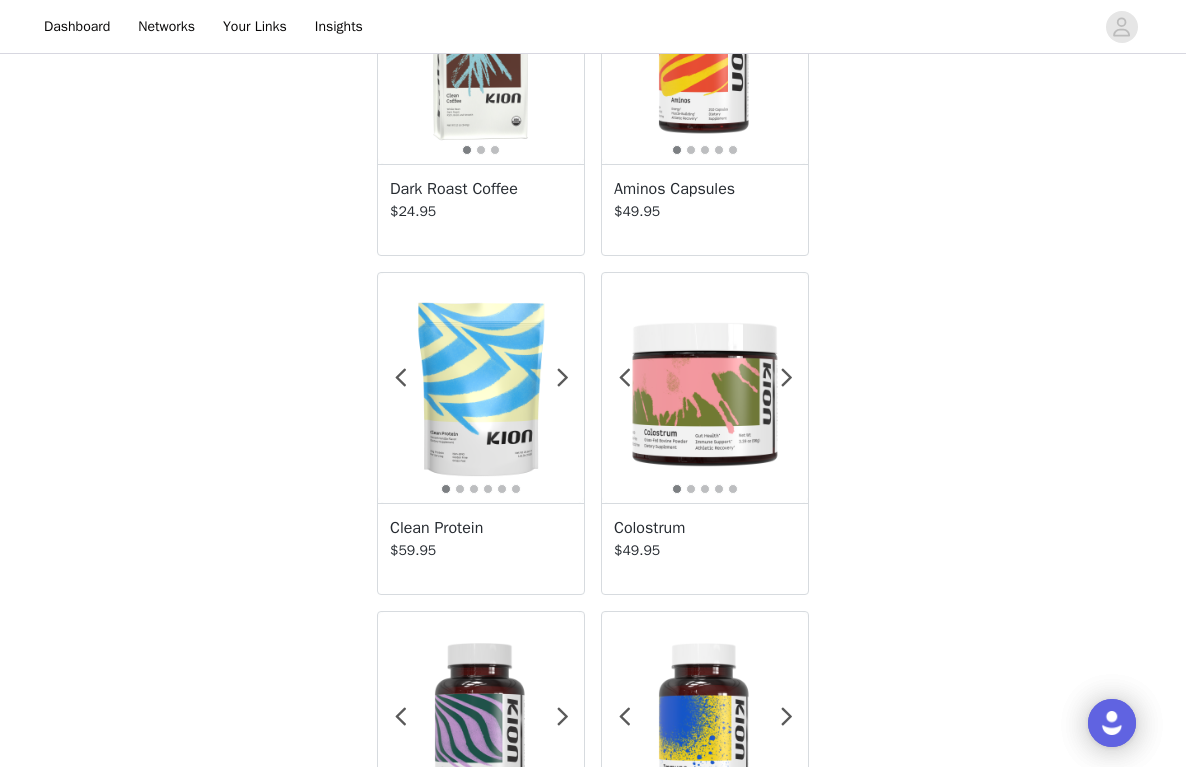scroll, scrollTop: 1217, scrollLeft: 0, axis: vertical 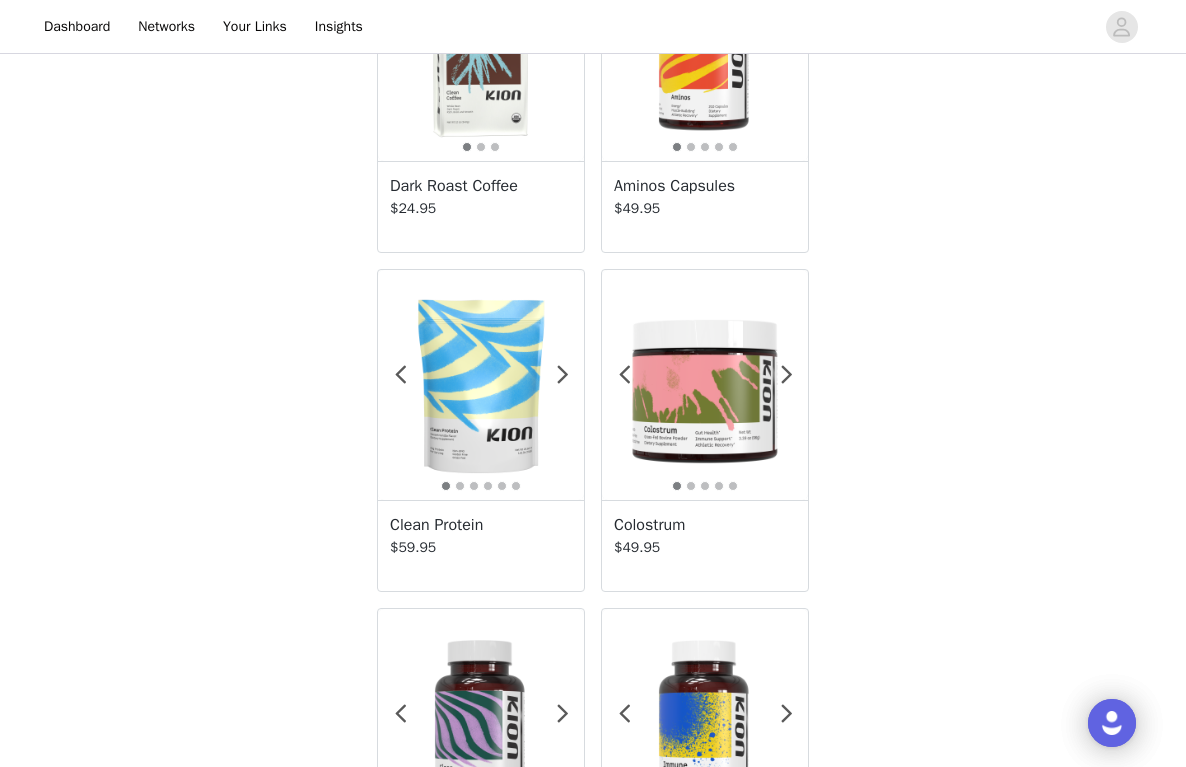 click at bounding box center [481, 385] 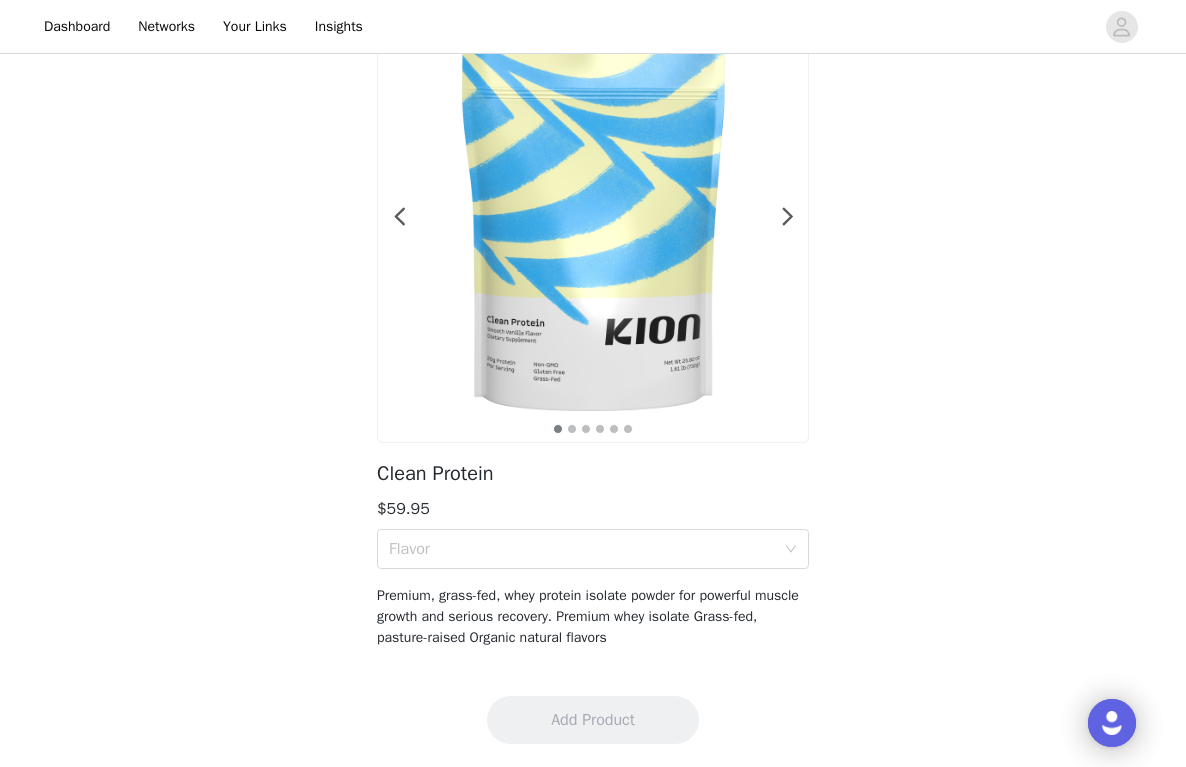 scroll, scrollTop: 120, scrollLeft: 0, axis: vertical 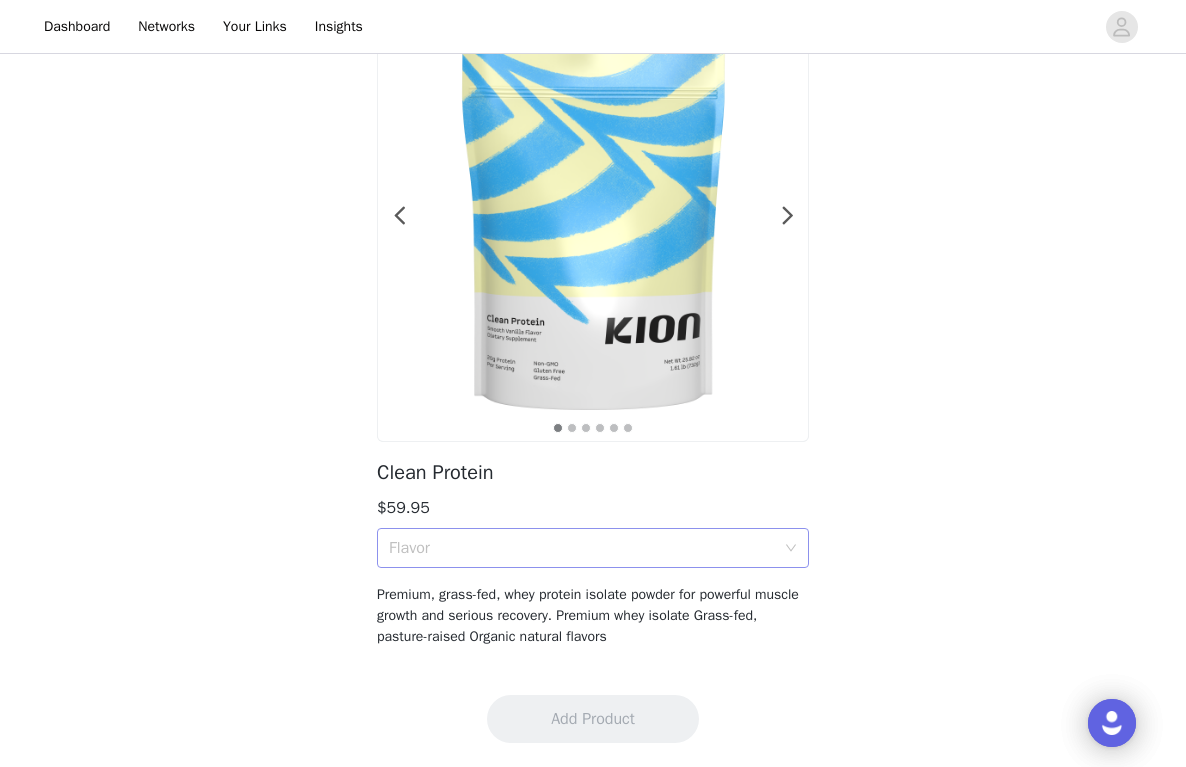click 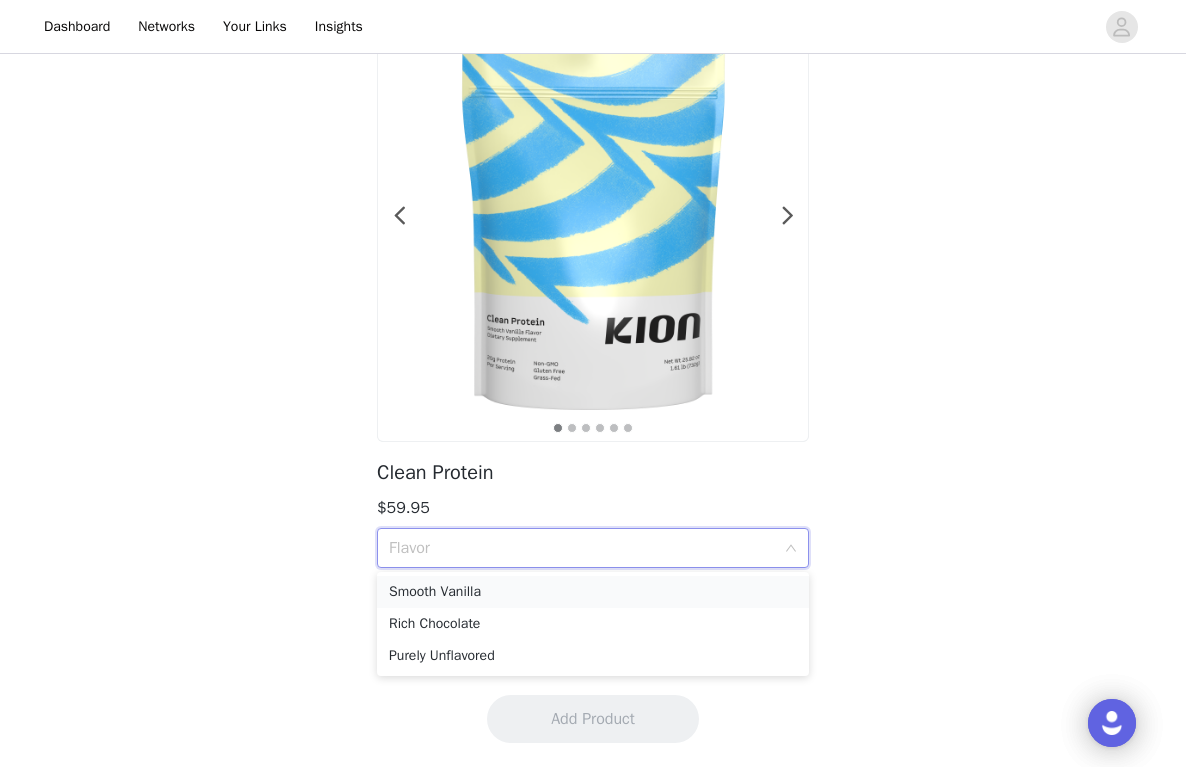 click on "Smooth Vanilla" at bounding box center [593, 592] 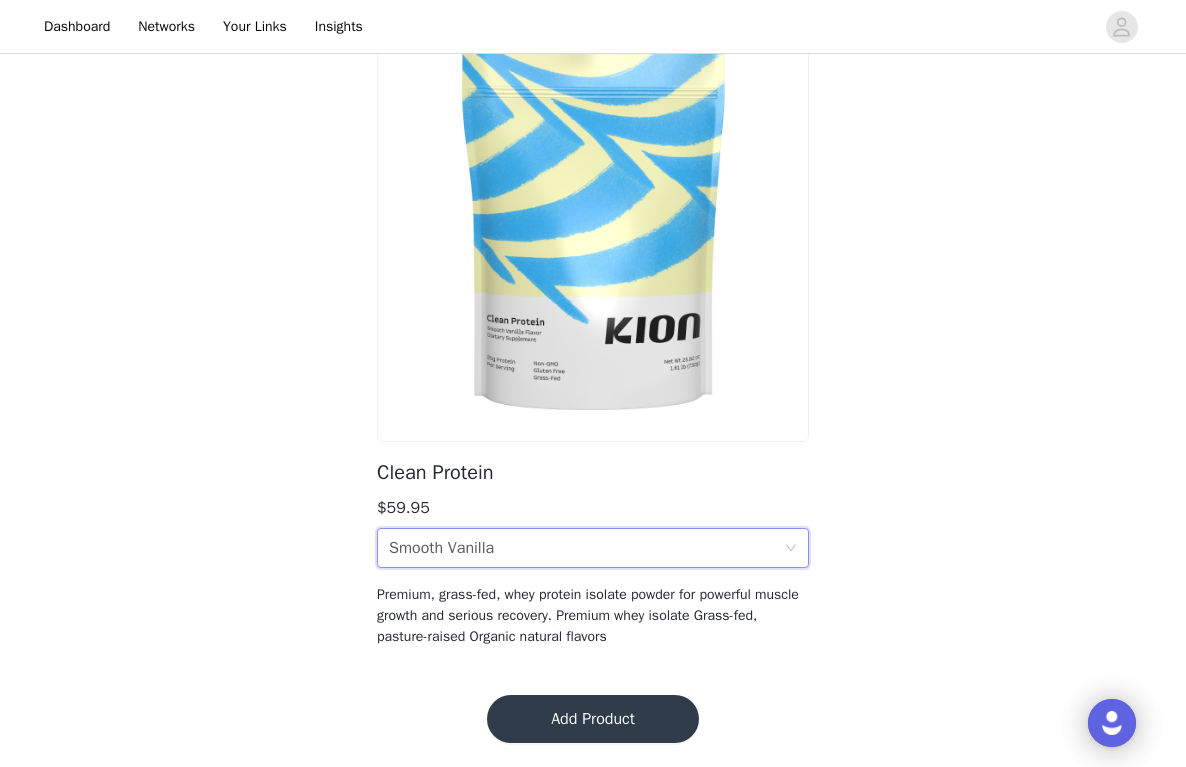click on "Add Product" at bounding box center [593, 719] 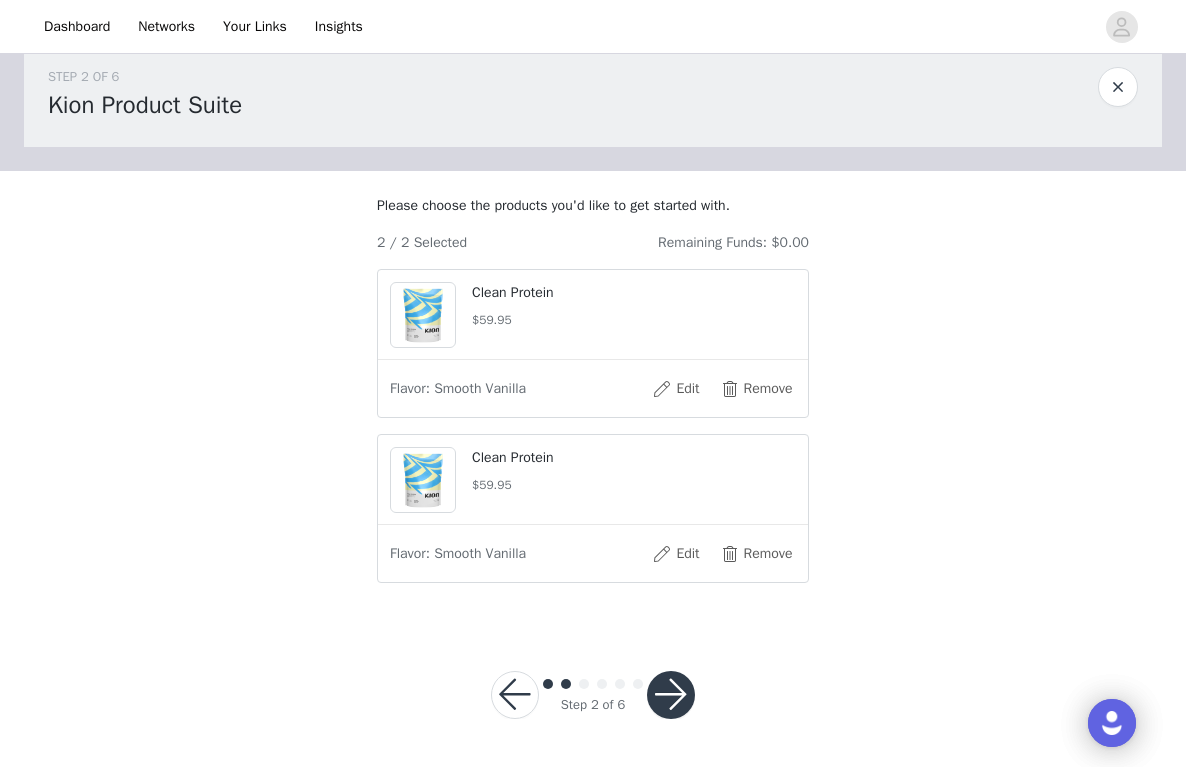 scroll, scrollTop: 59, scrollLeft: 0, axis: vertical 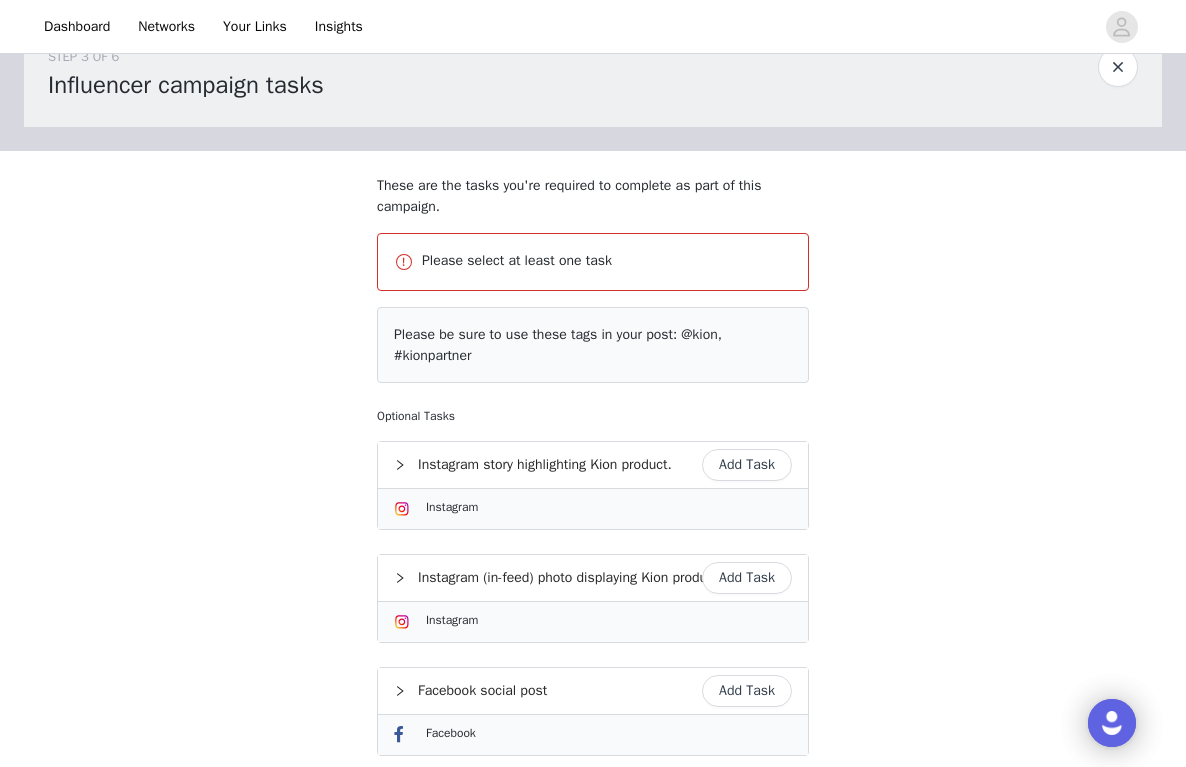 click on "Add Task" at bounding box center [747, 465] 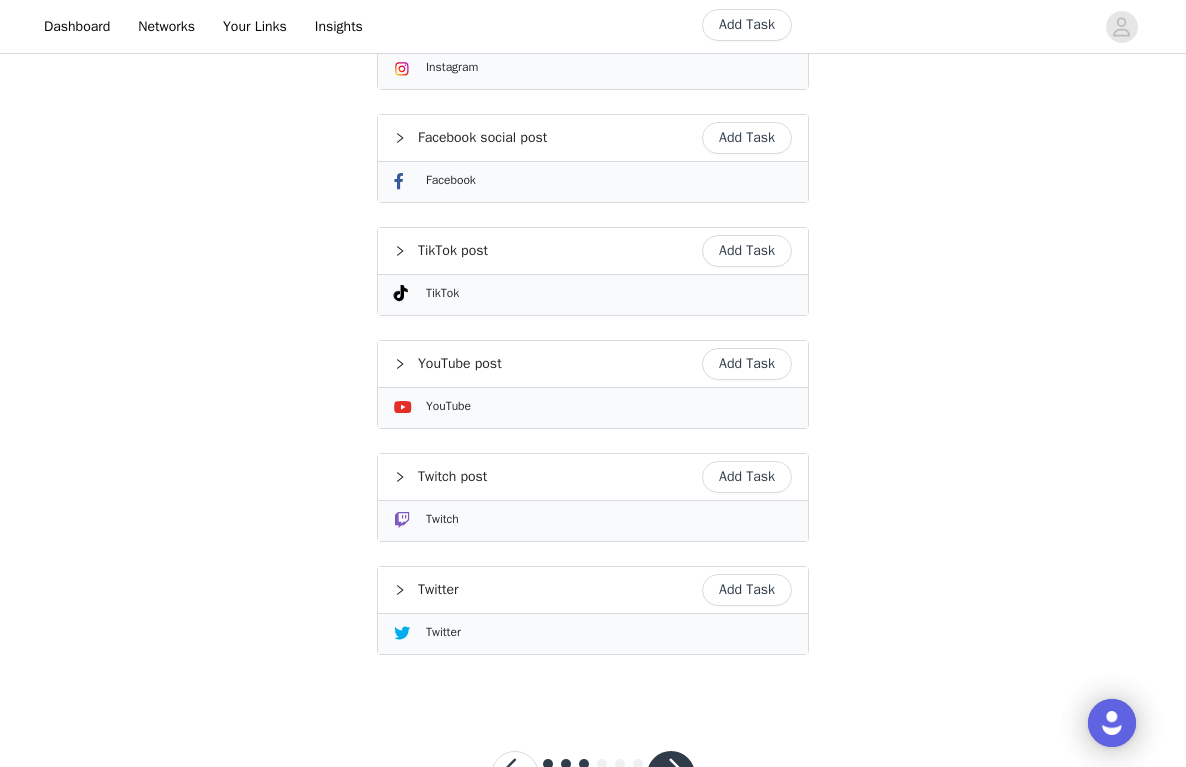 scroll, scrollTop: 743, scrollLeft: 0, axis: vertical 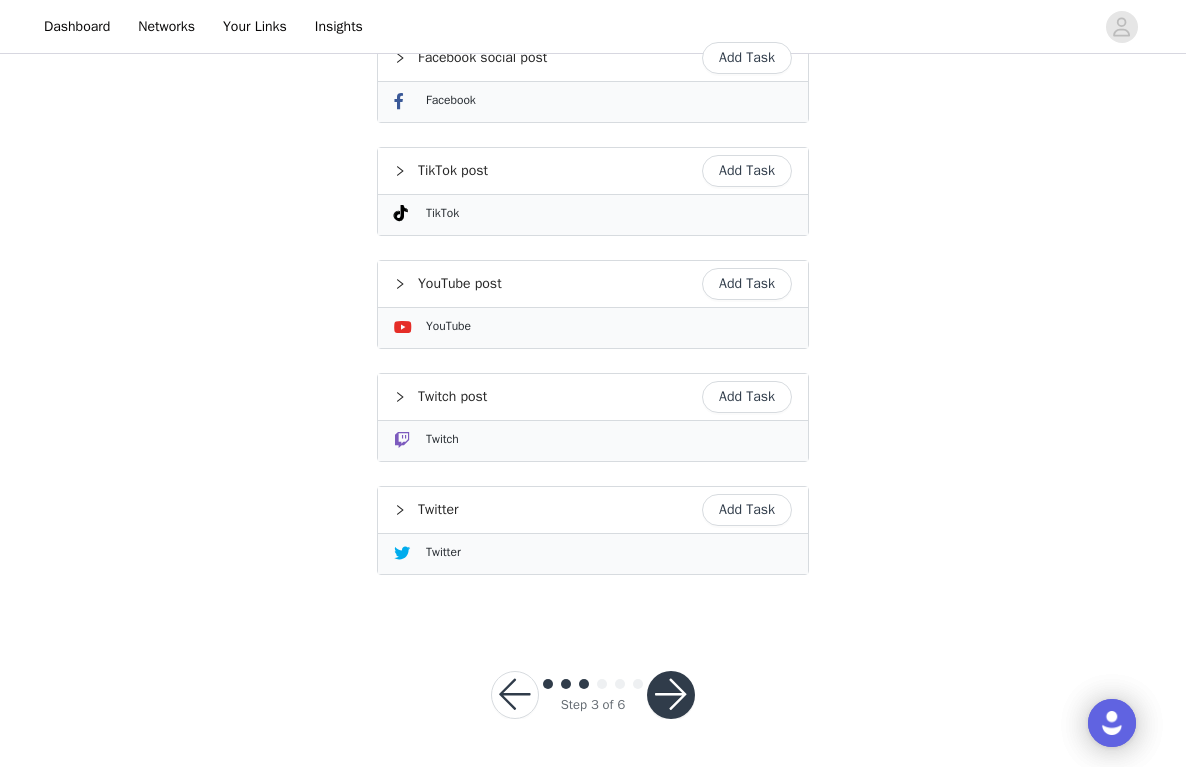 click at bounding box center (671, 695) 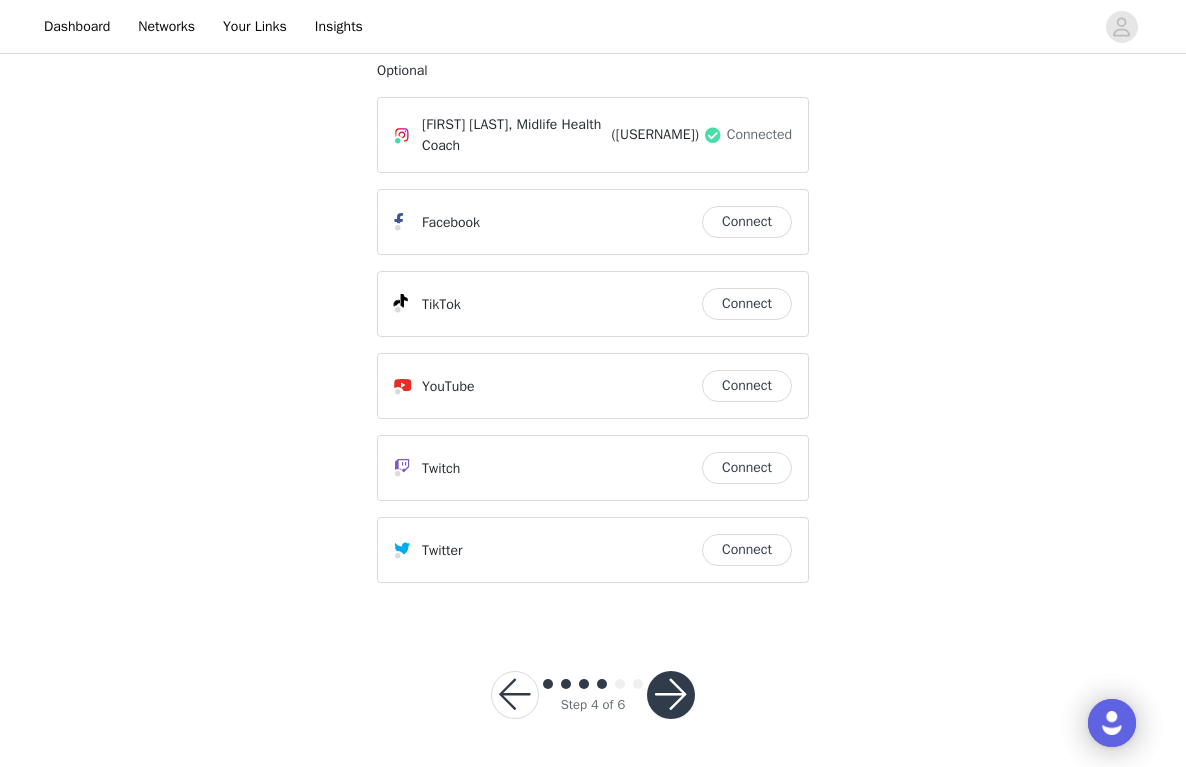 scroll, scrollTop: 373, scrollLeft: 0, axis: vertical 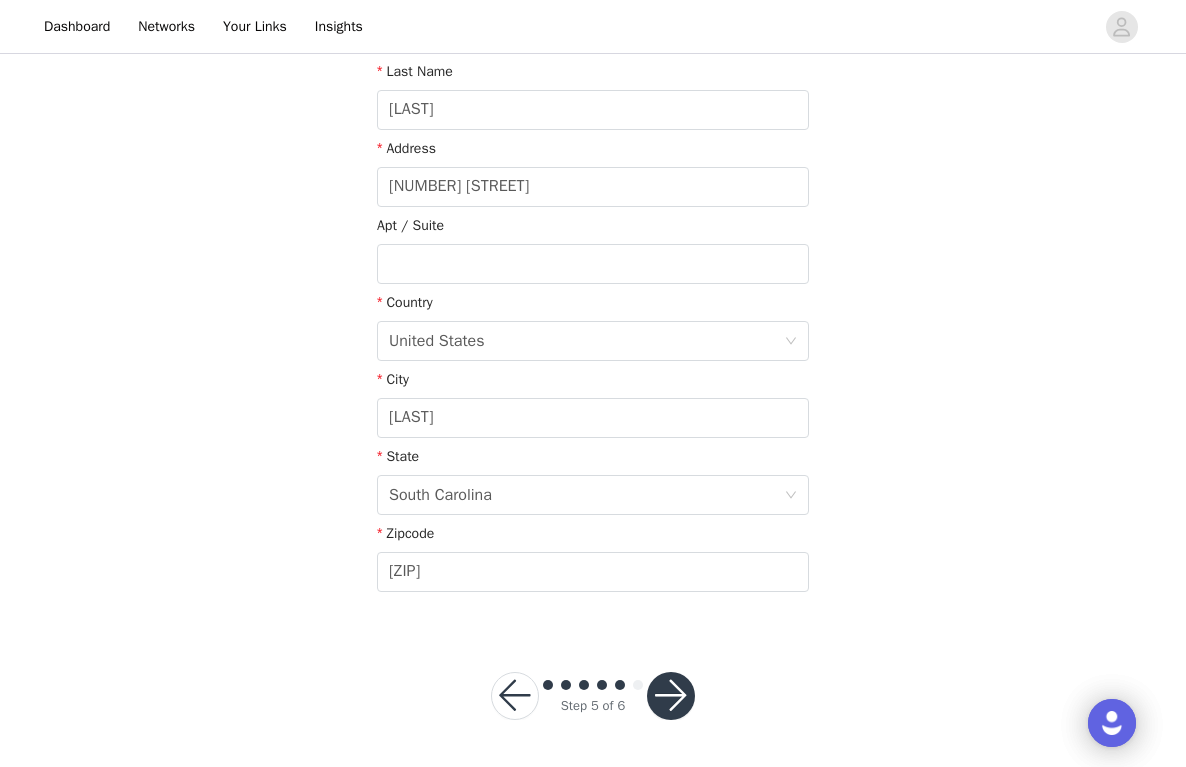 click at bounding box center [671, 696] 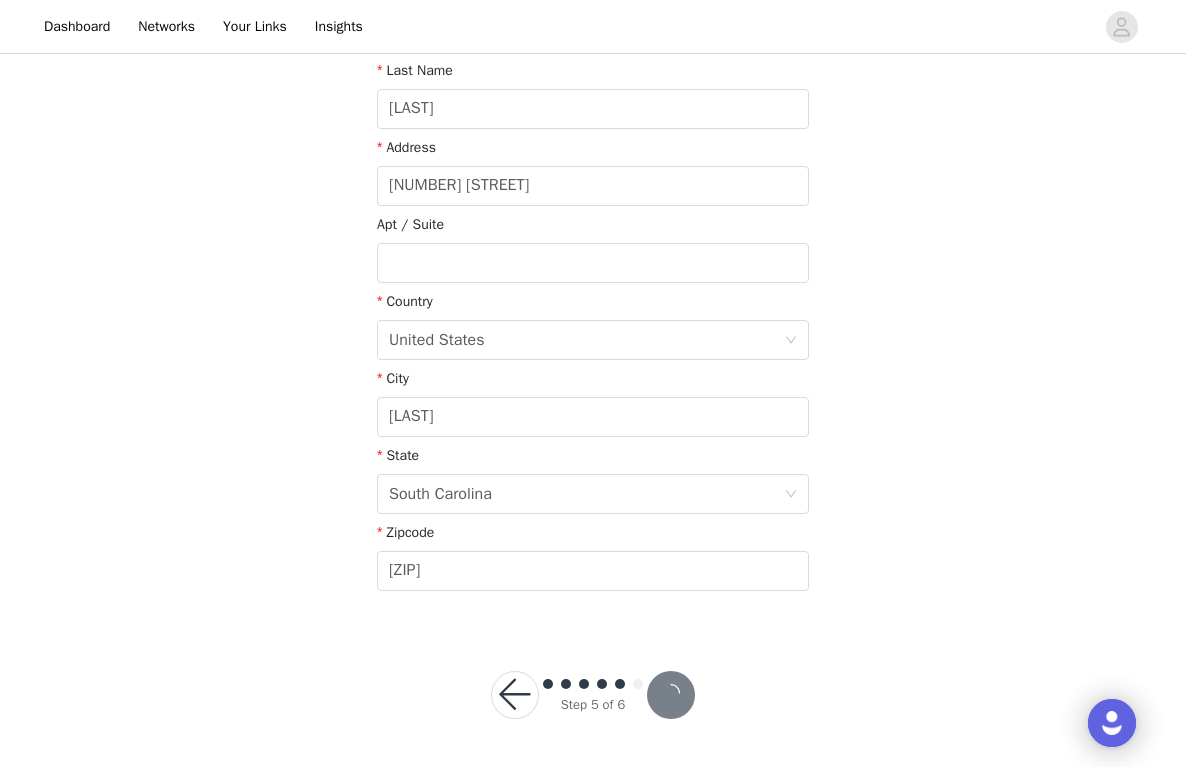 scroll, scrollTop: 393, scrollLeft: 0, axis: vertical 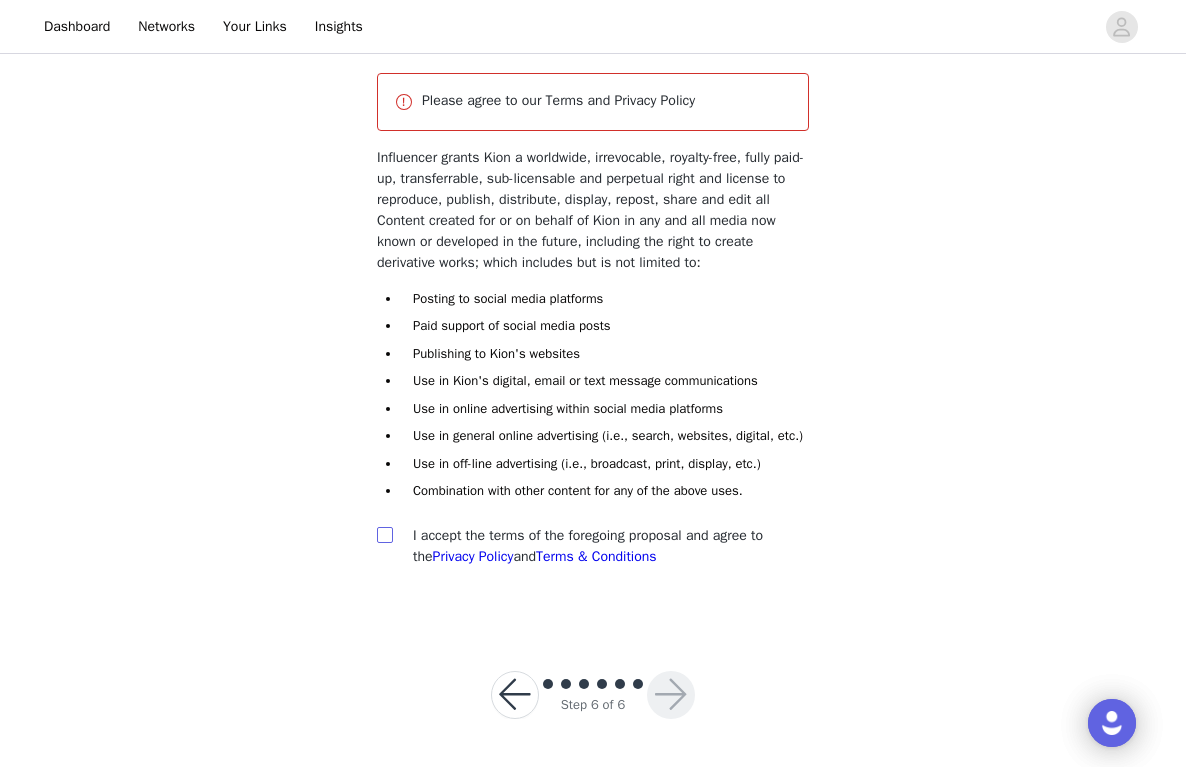 click at bounding box center [384, 534] 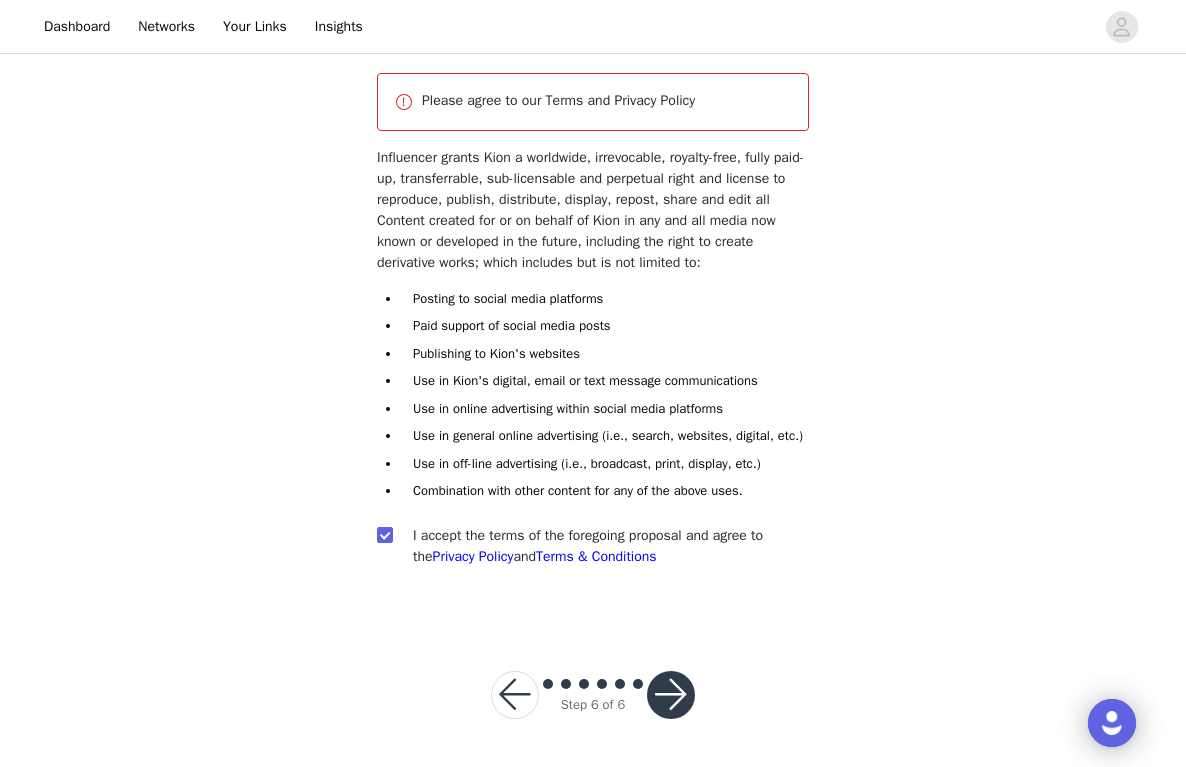 click at bounding box center (671, 695) 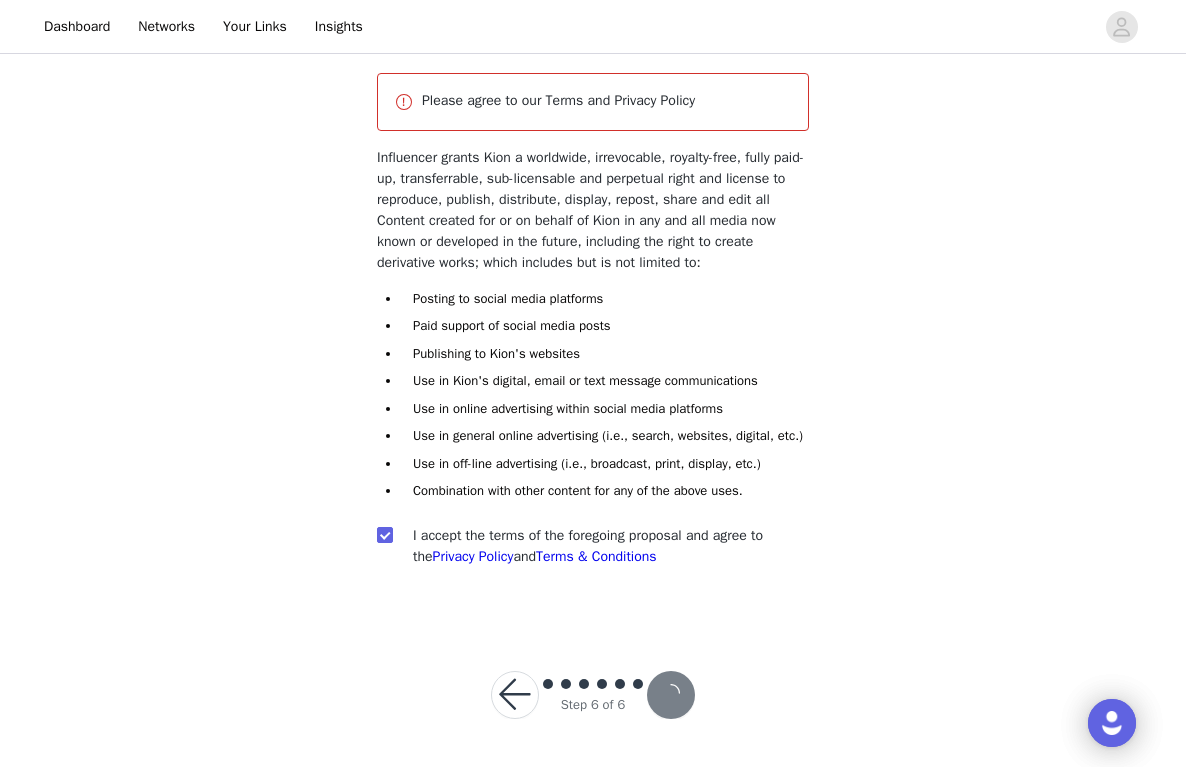 scroll, scrollTop: 151, scrollLeft: 0, axis: vertical 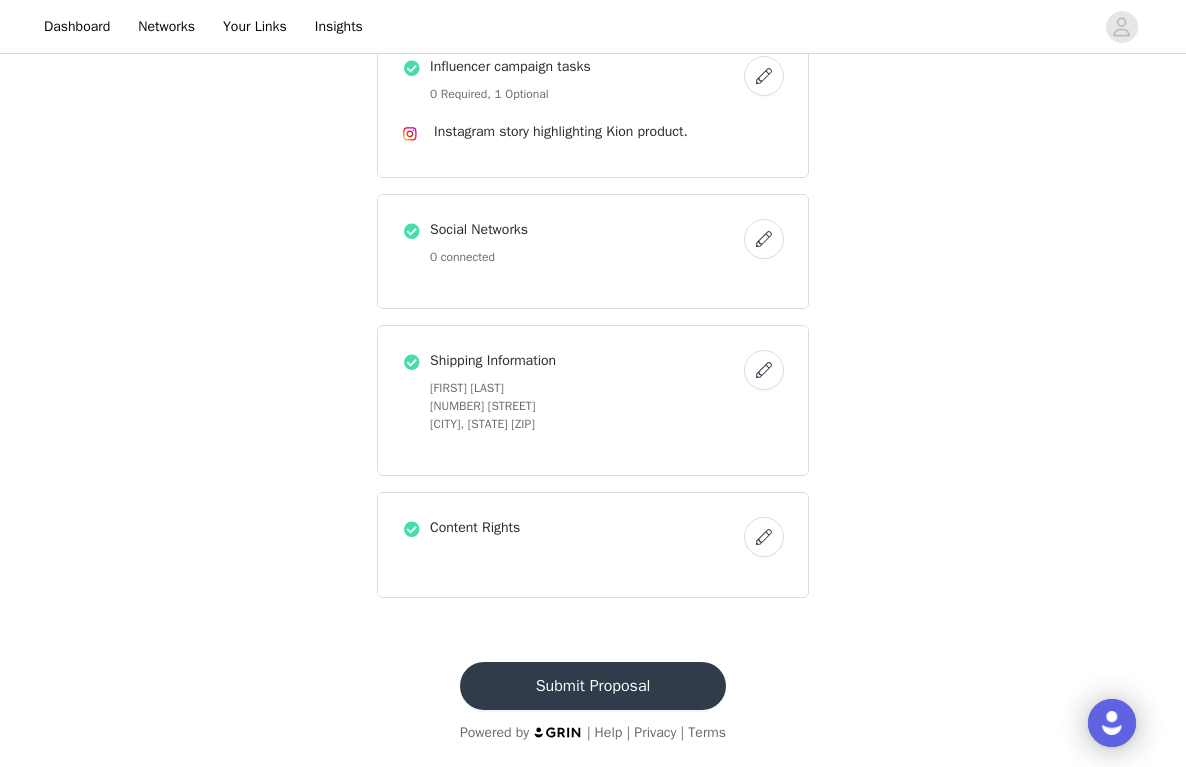 click on "Submit Proposal" at bounding box center (593, 686) 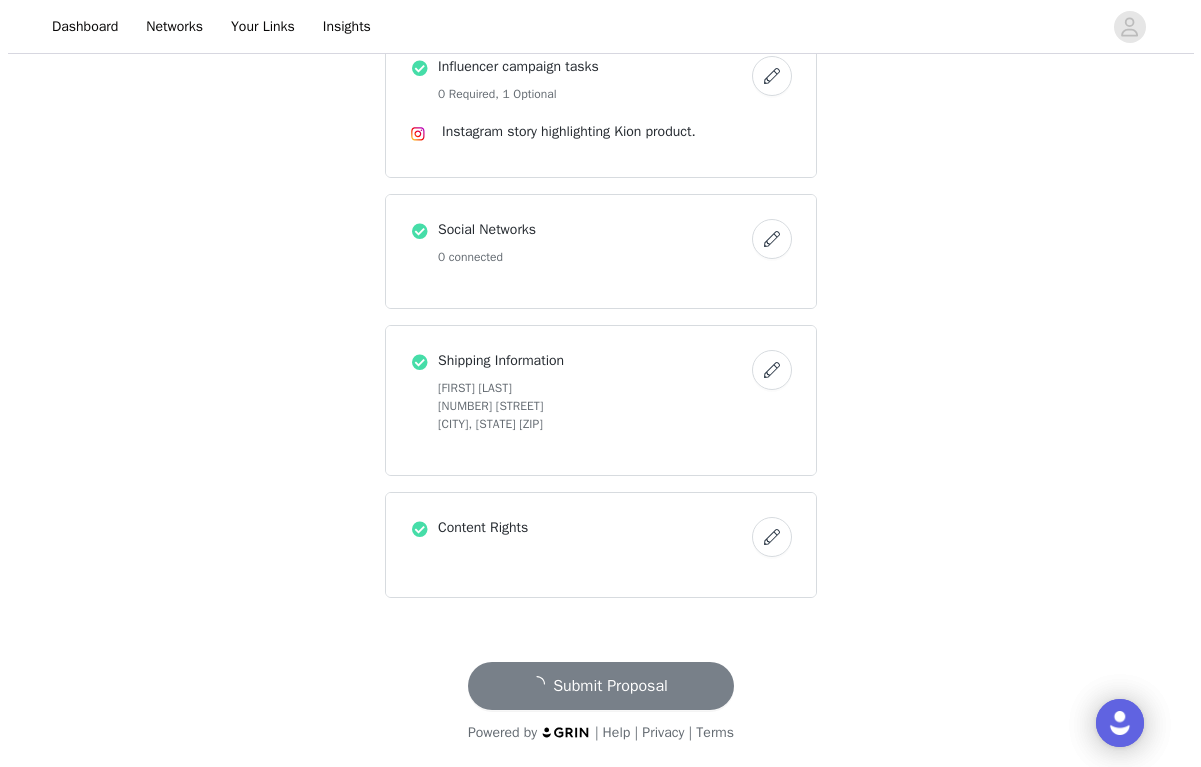 scroll, scrollTop: 0, scrollLeft: 0, axis: both 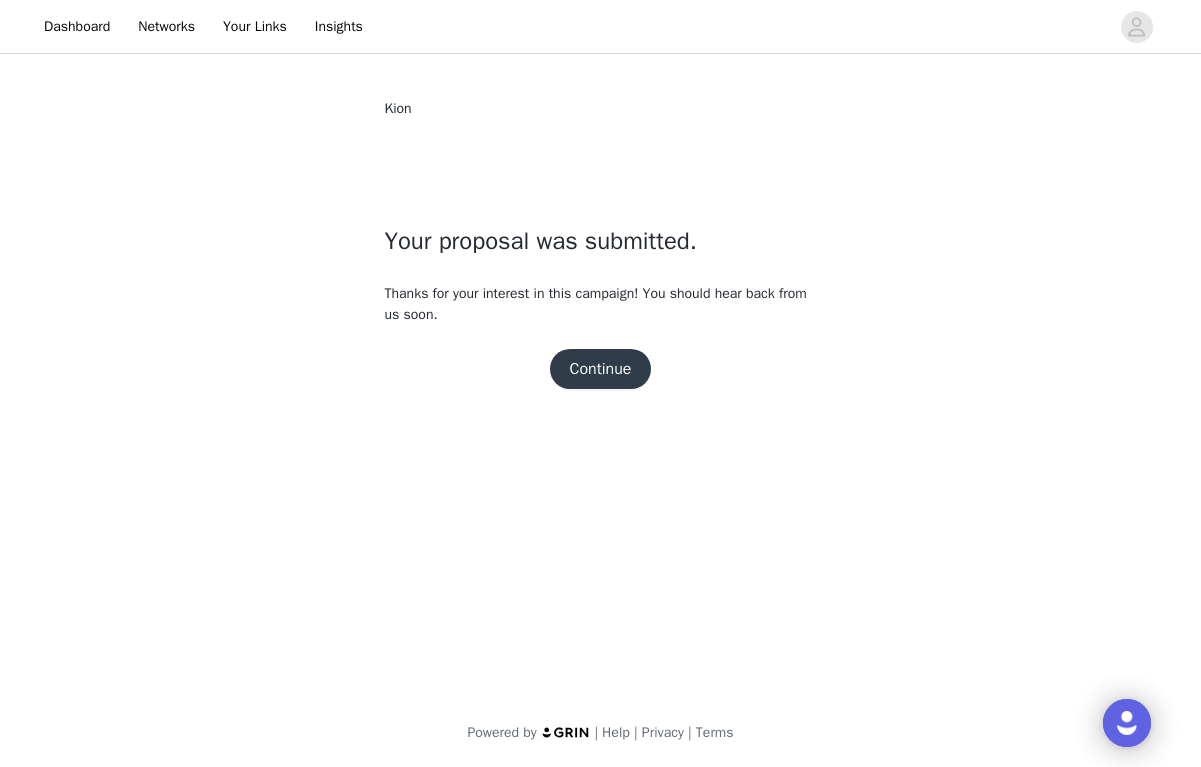click on "Continue" at bounding box center (601, 369) 